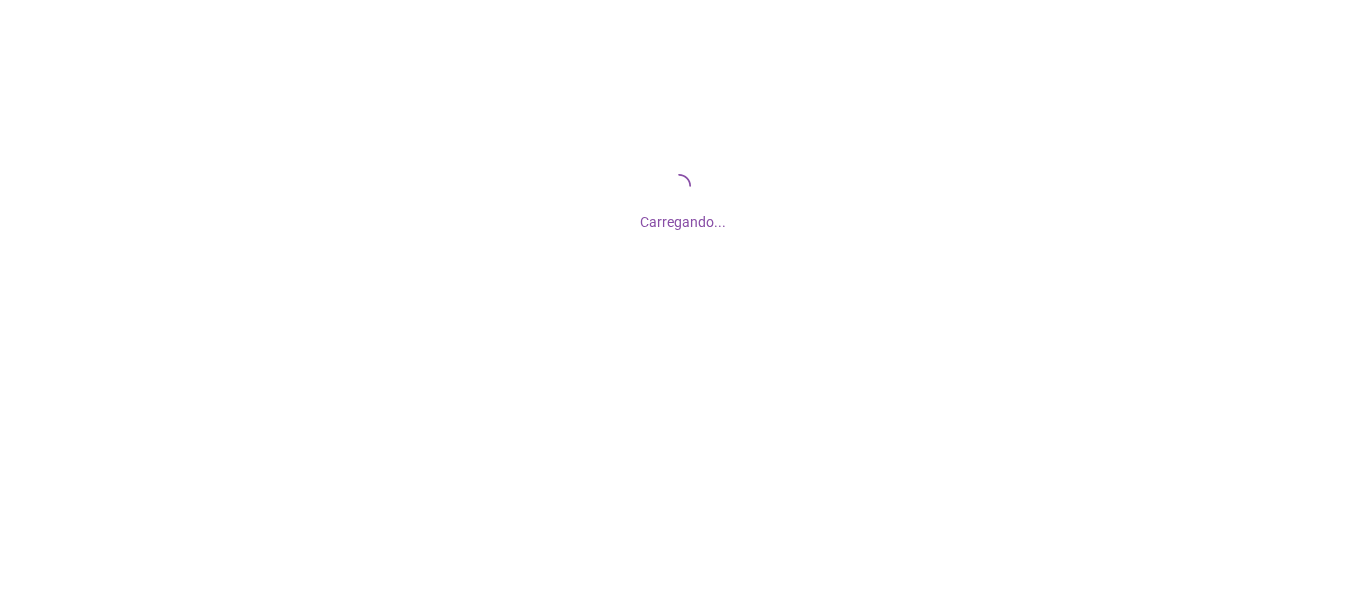 scroll, scrollTop: 0, scrollLeft: 0, axis: both 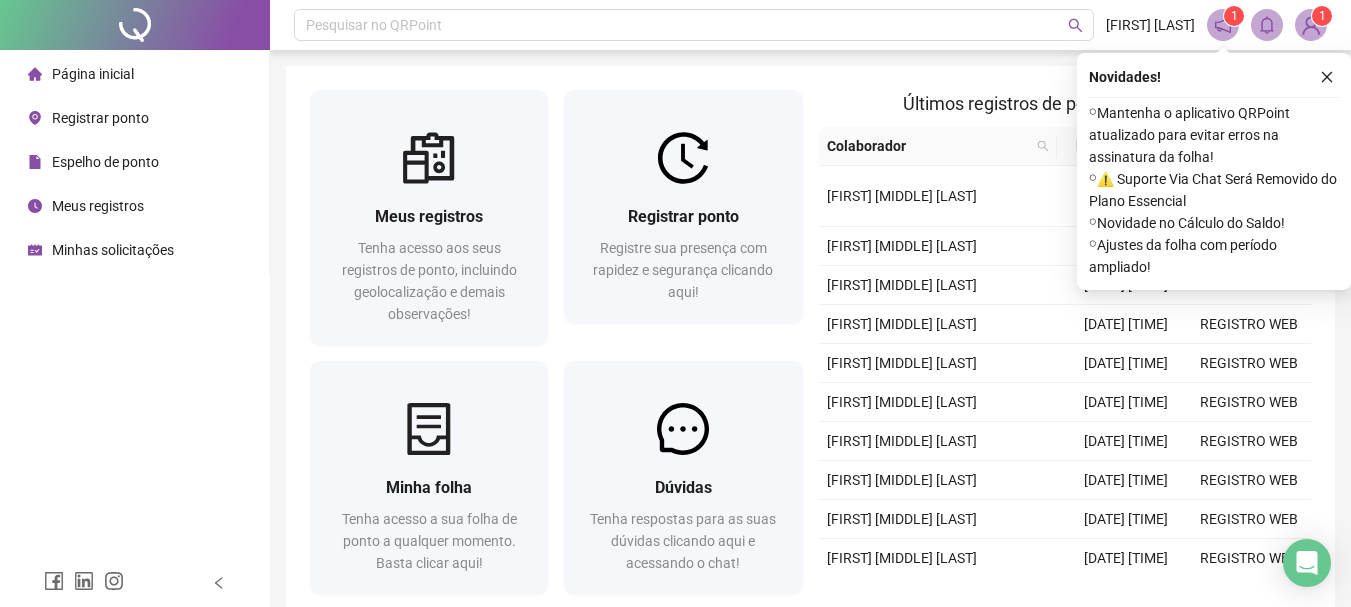 click on "Pesquisar no QRPoint [FIRST] [LAST] 1 1" at bounding box center (810, 25) 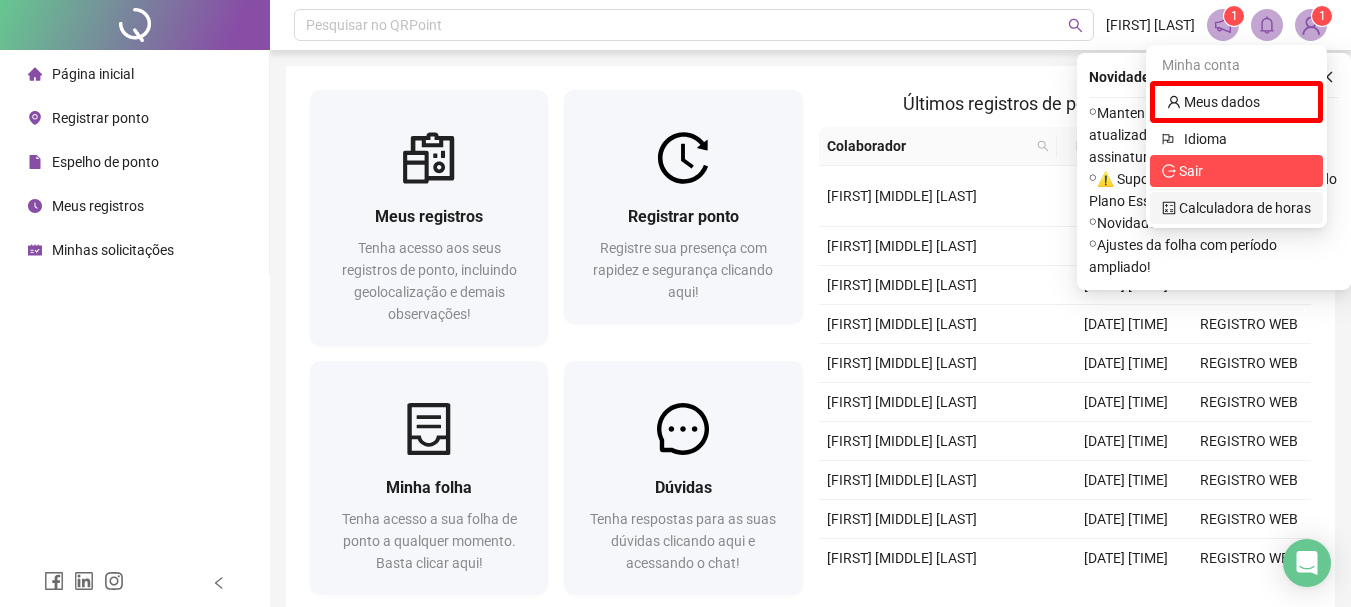 type 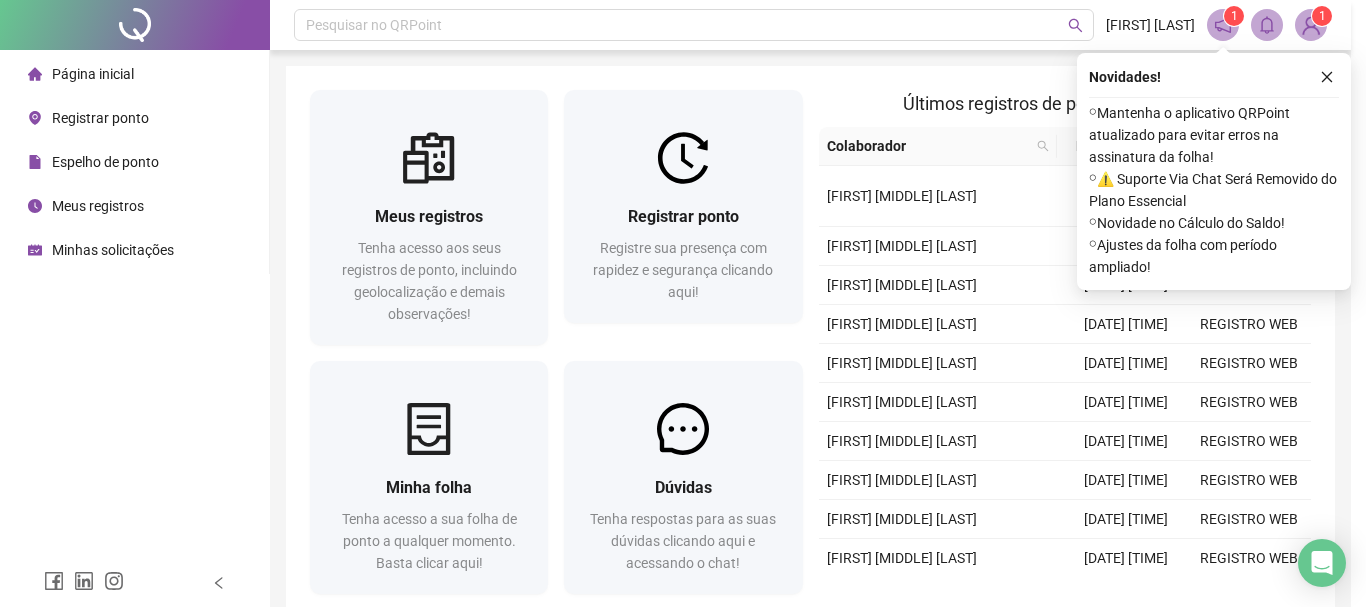 type 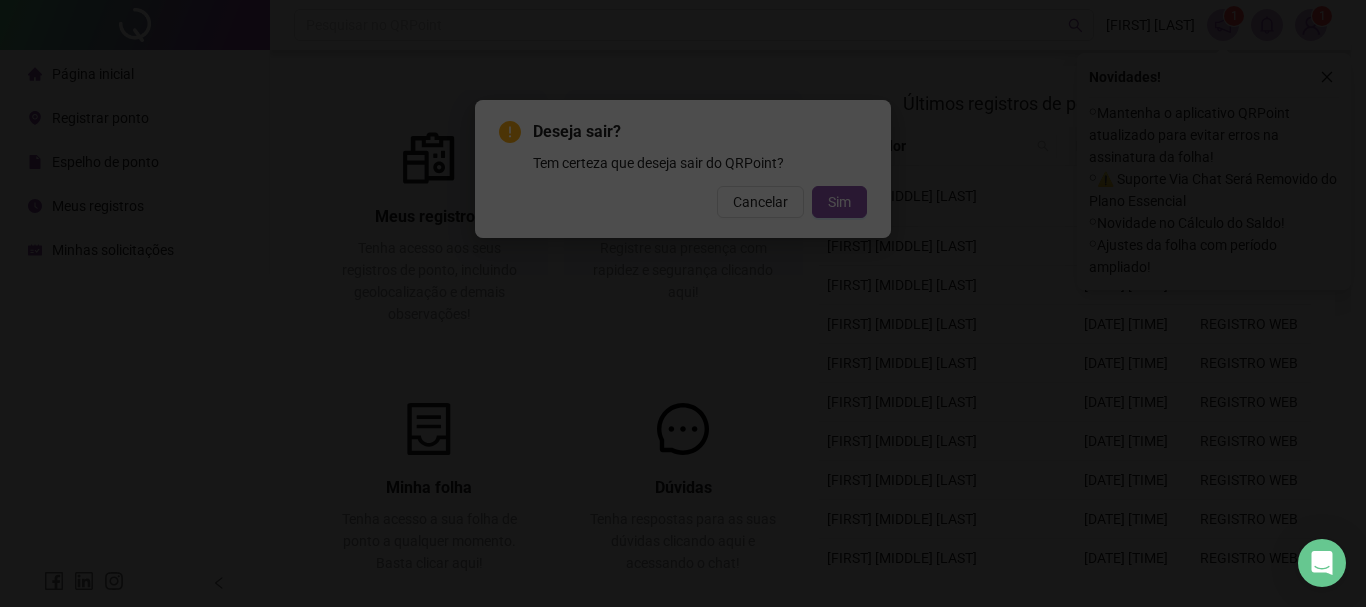 type 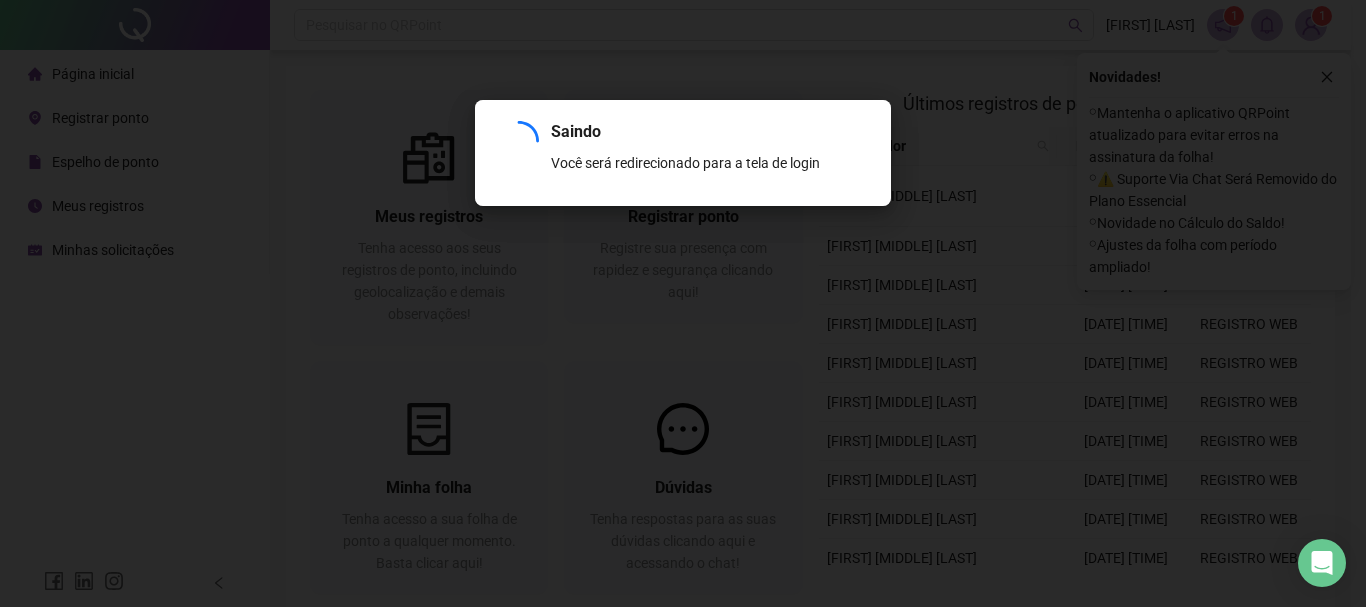 click on "Sim" at bounding box center (714, 185) 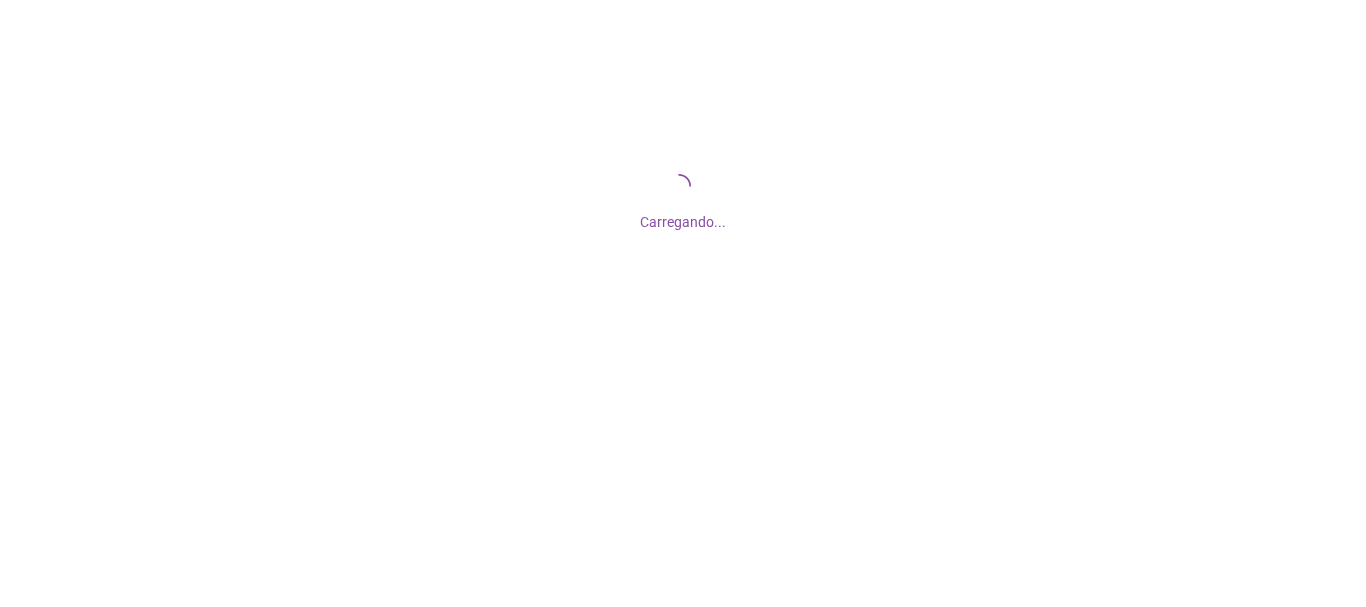 scroll, scrollTop: 0, scrollLeft: 0, axis: both 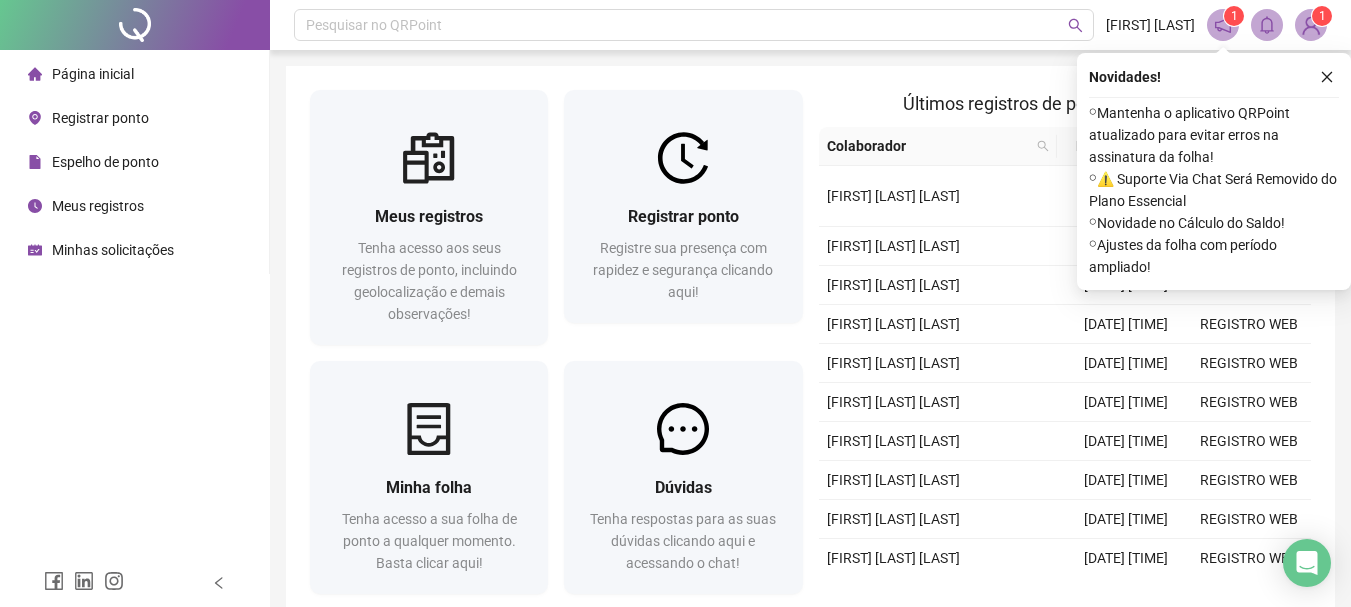 click at bounding box center [1311, 25] 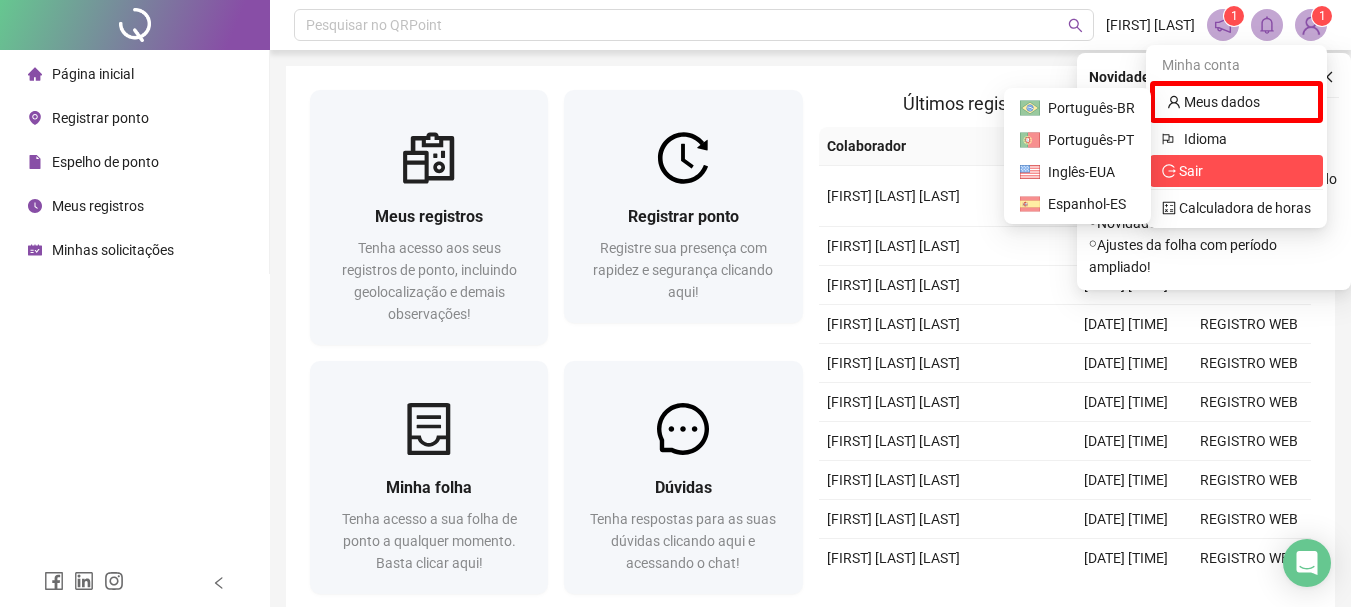 click on "Sair" at bounding box center (1236, 171) 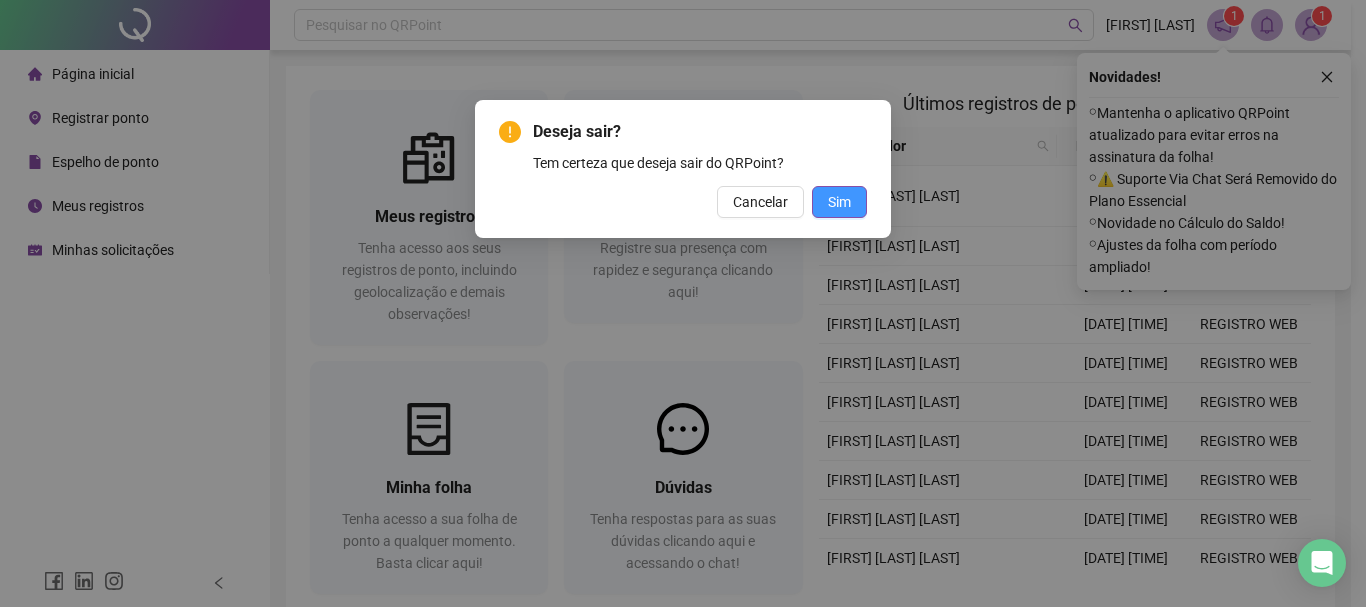 click on "Sim" at bounding box center (839, 202) 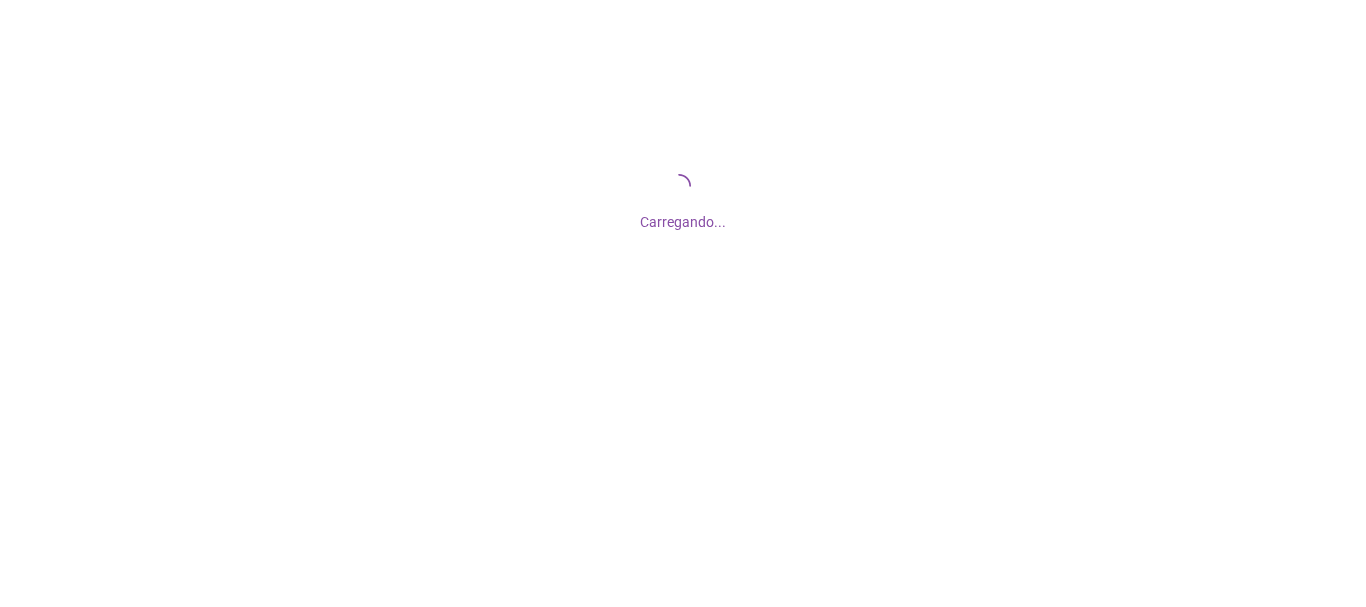 scroll, scrollTop: 0, scrollLeft: 0, axis: both 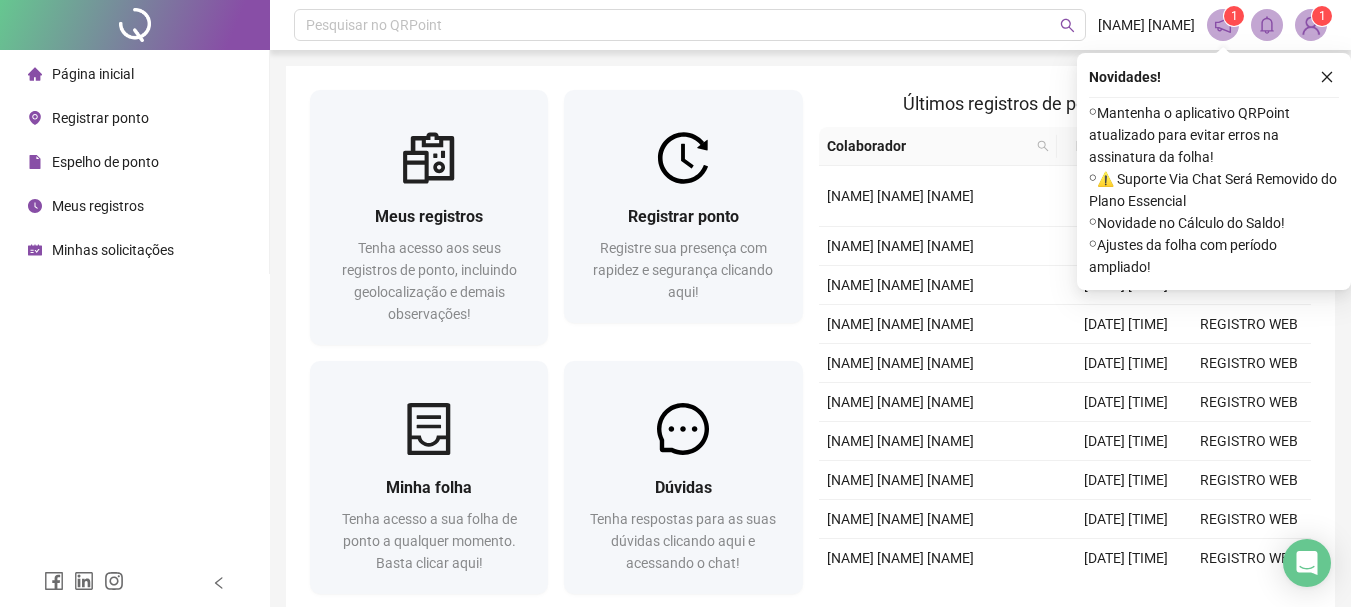 click on "1 1" at bounding box center (1267, 25) 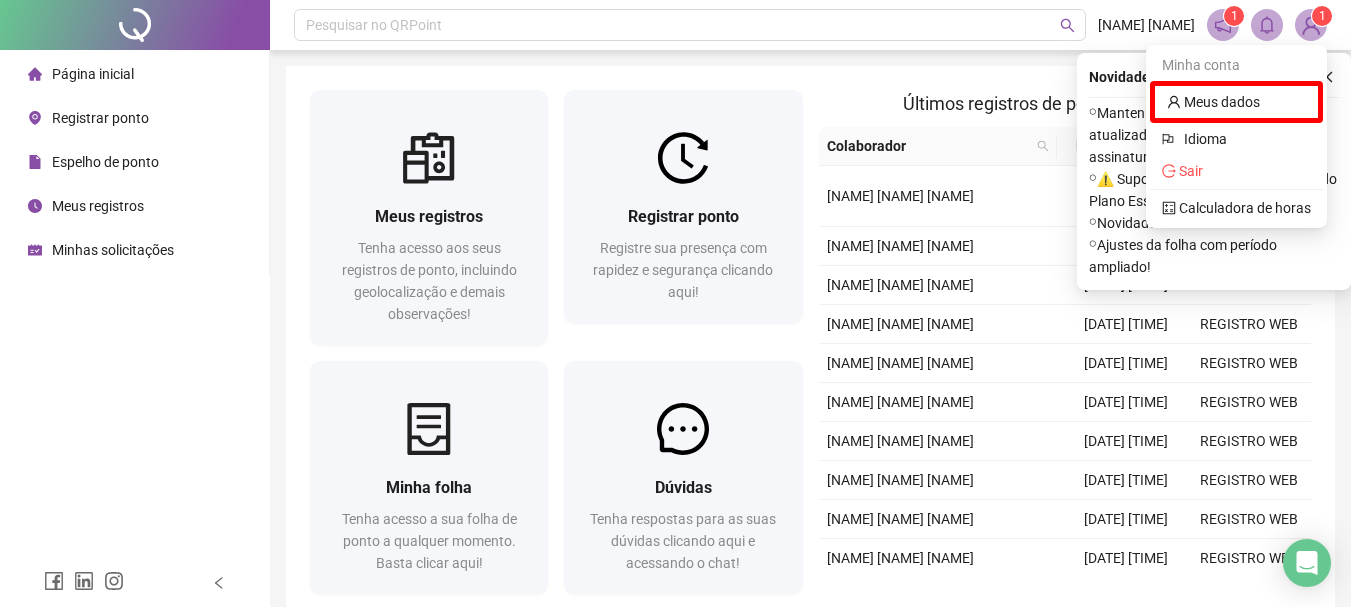 click on "Sair" at bounding box center (1236, 171) 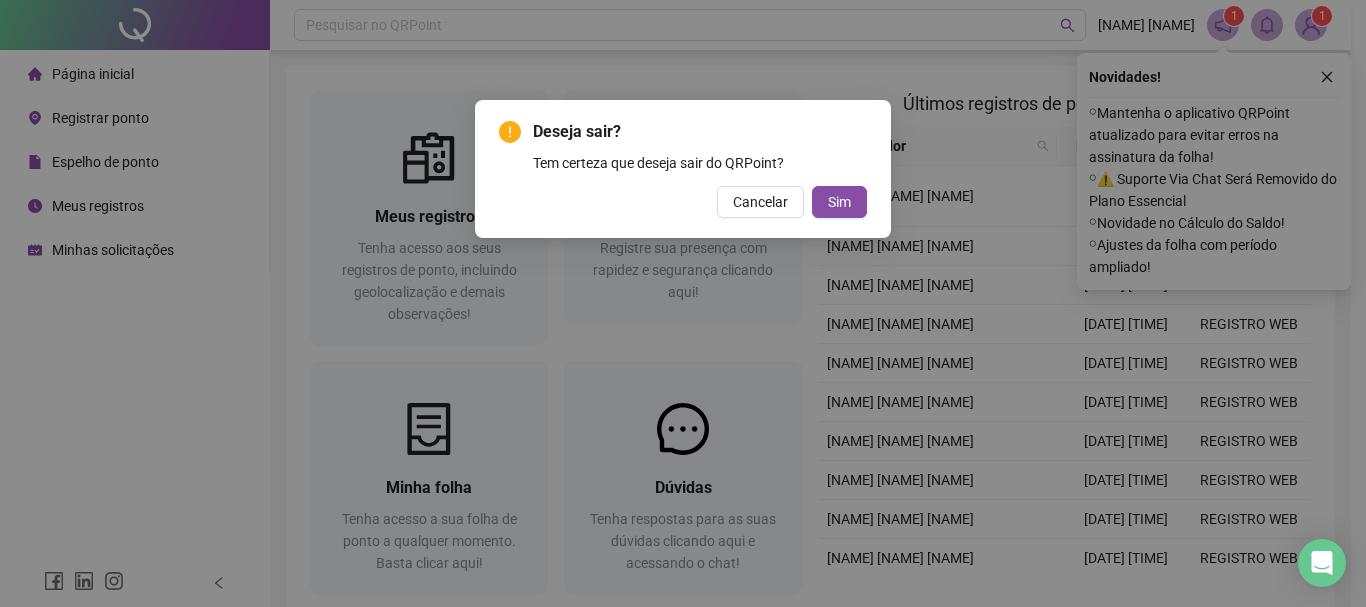 click on "Deseja sair? Tem certeza que deseja sair do QRPoint? Cancelar Sim" at bounding box center [683, 169] 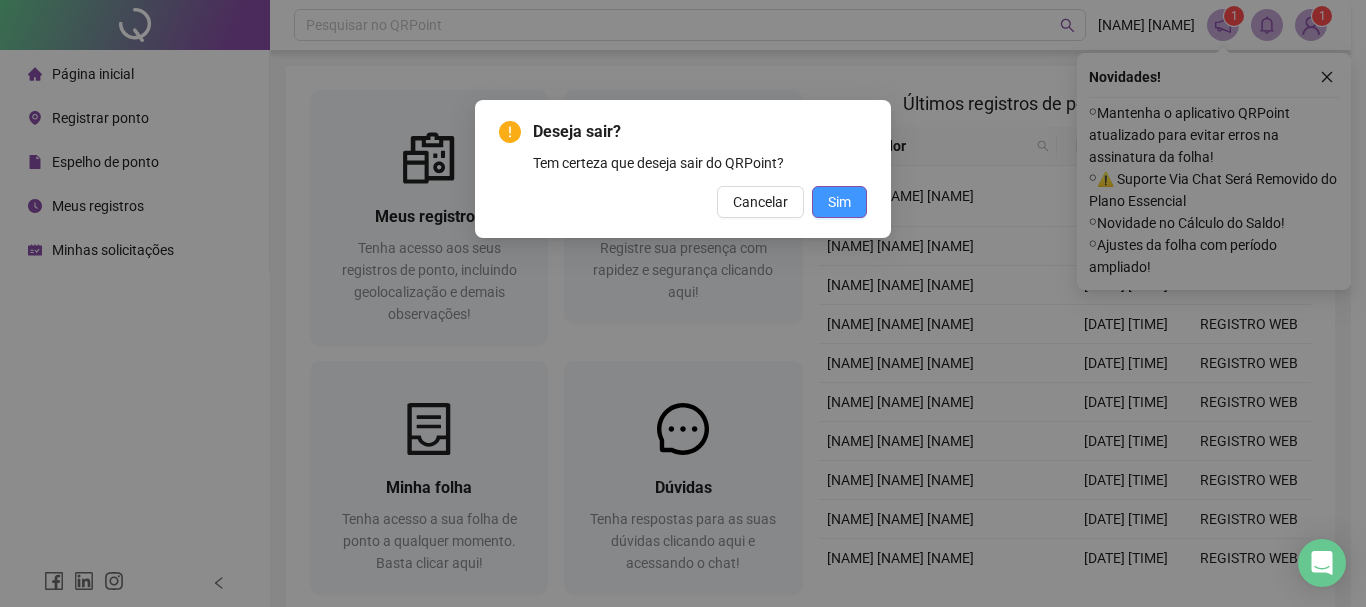click on "Sim" at bounding box center [839, 202] 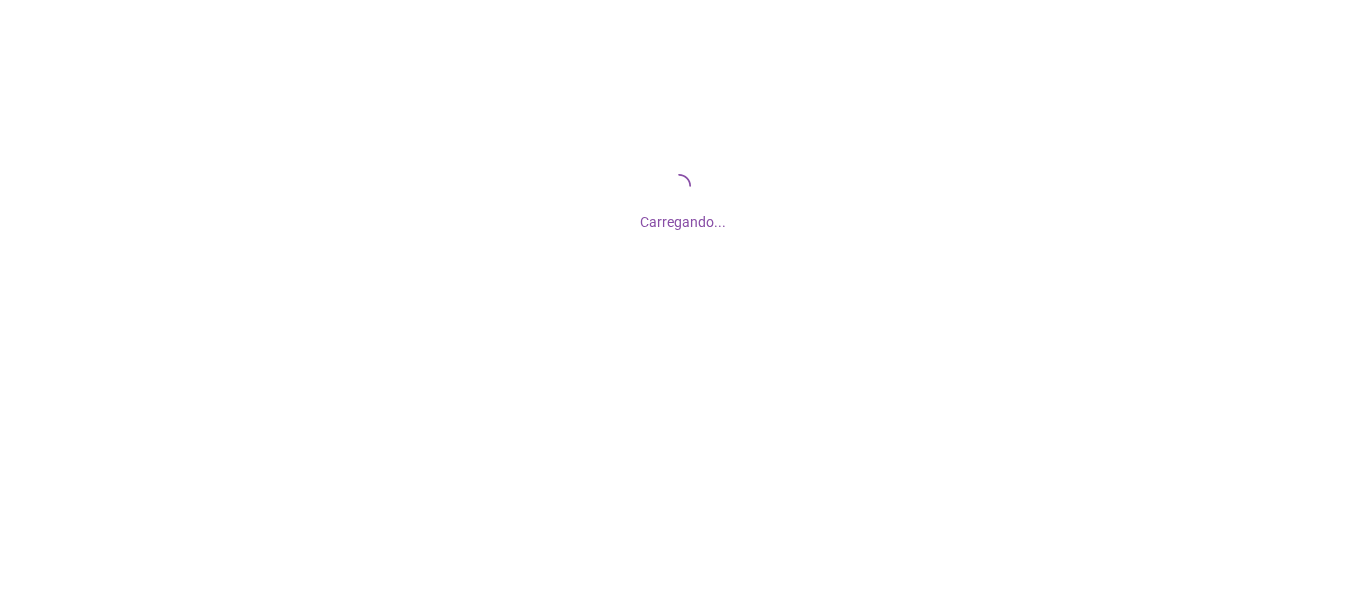 scroll, scrollTop: 0, scrollLeft: 0, axis: both 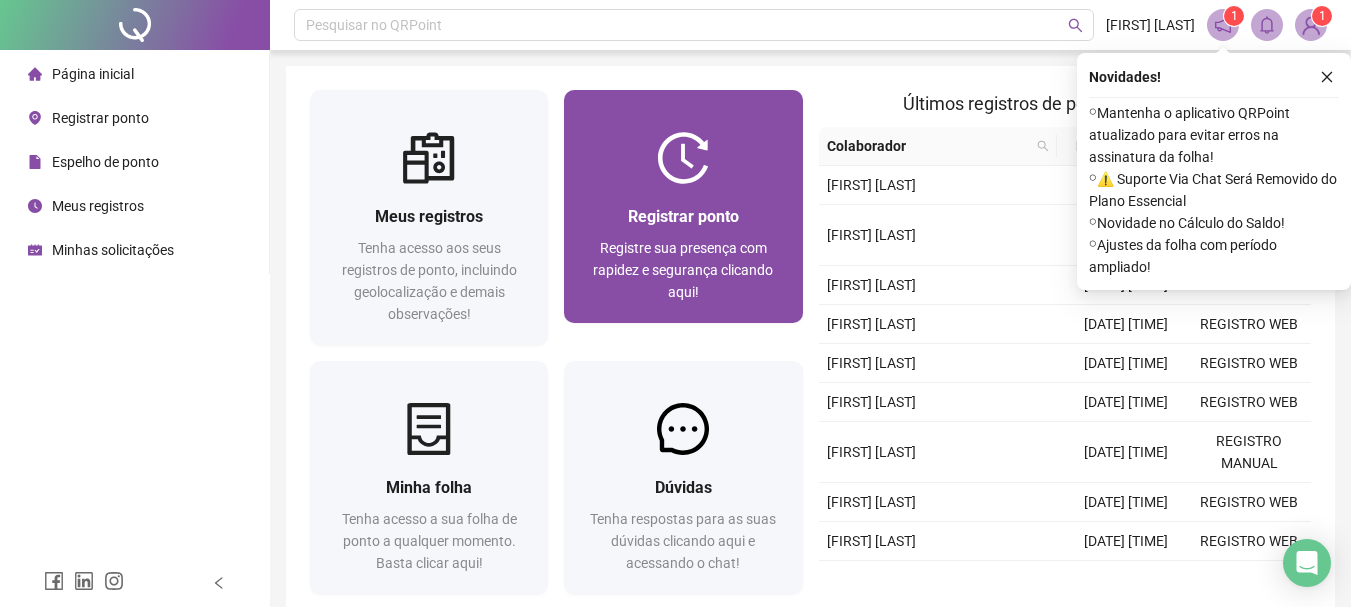 click at bounding box center (683, 158) 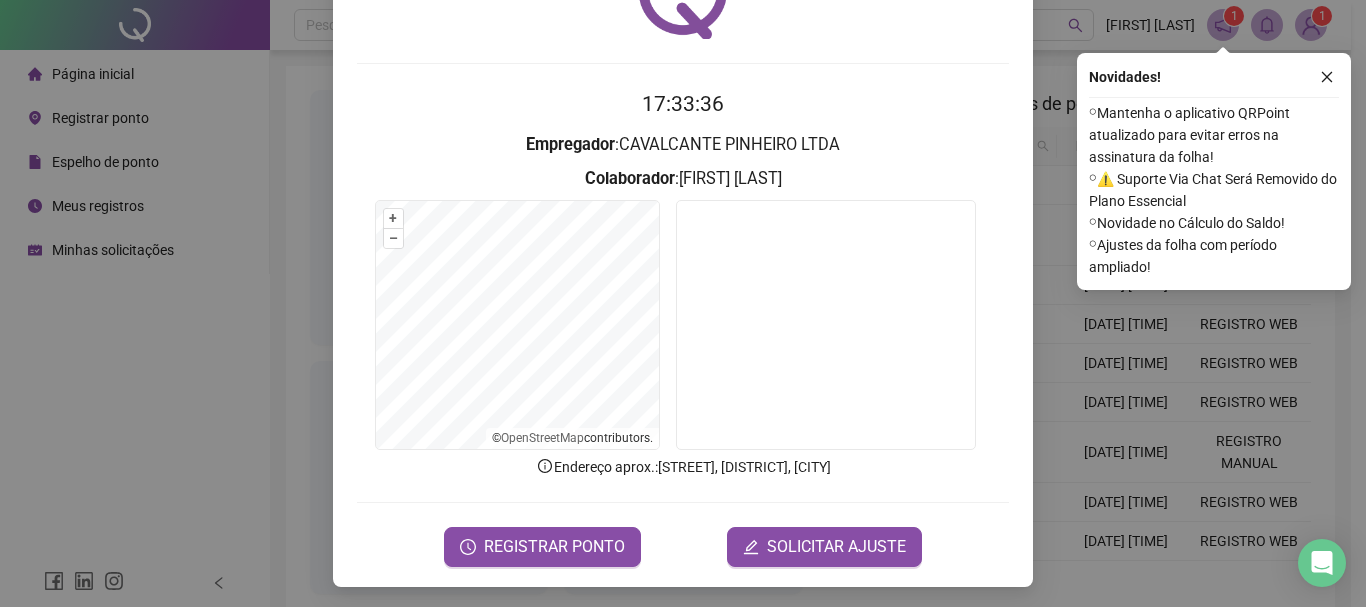scroll, scrollTop: 130, scrollLeft: 0, axis: vertical 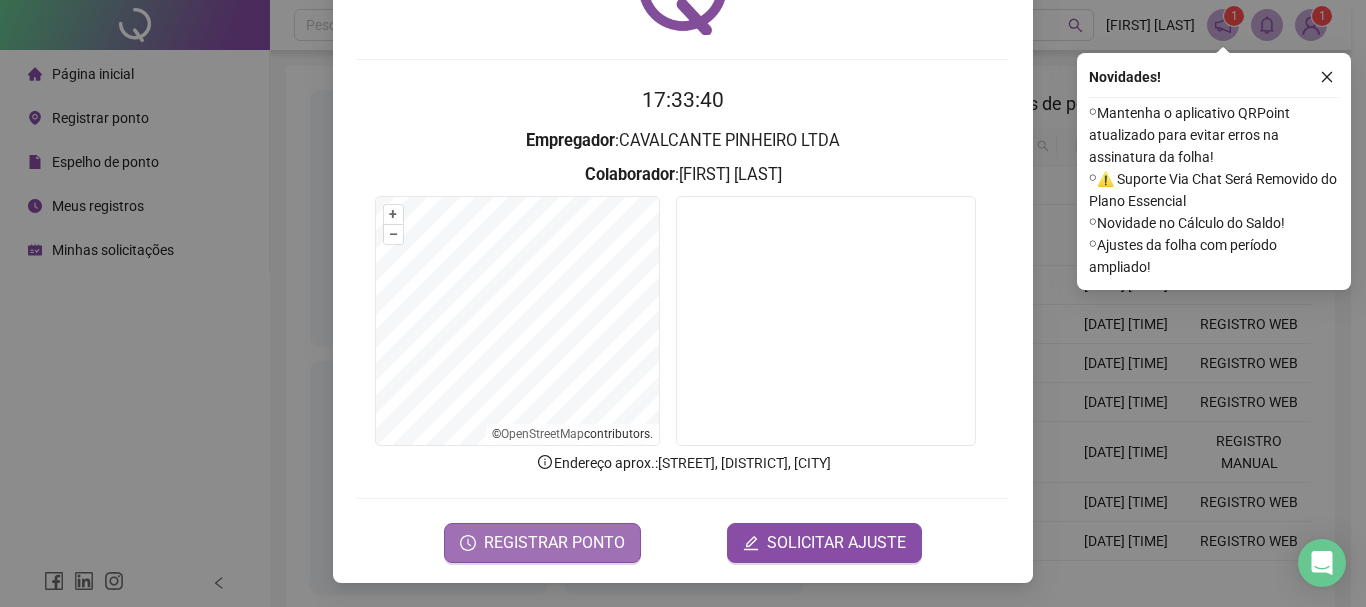 click on "REGISTRAR PONTO" at bounding box center [554, 543] 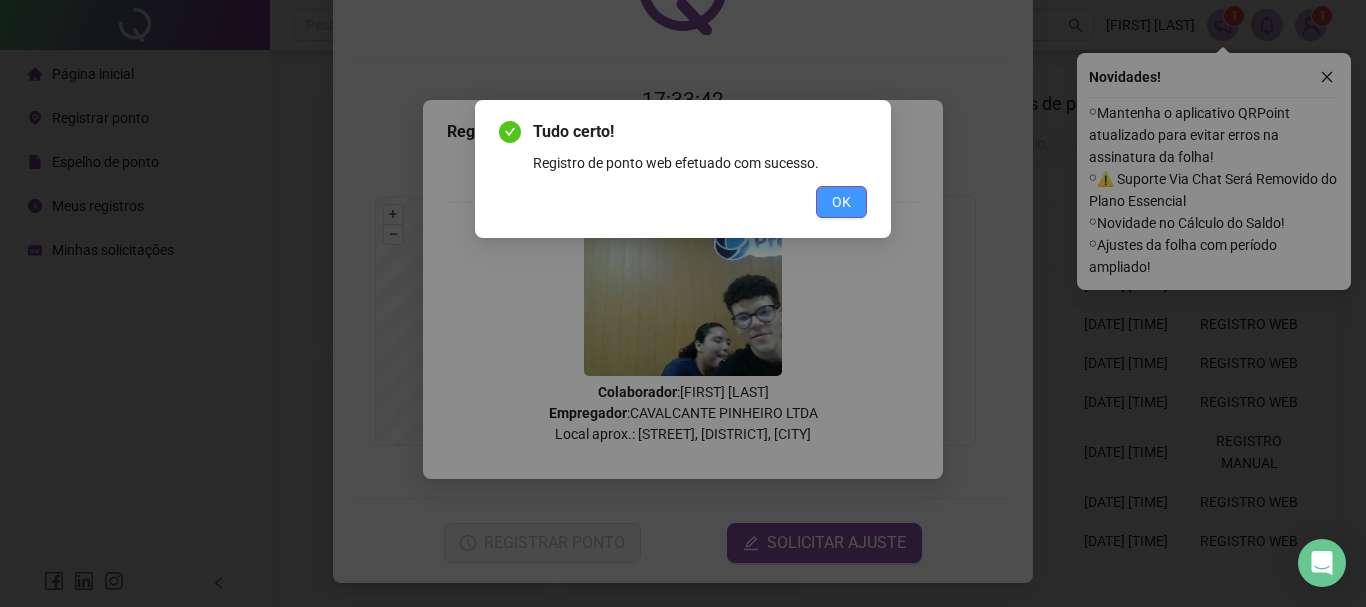 click on "OK" at bounding box center (841, 202) 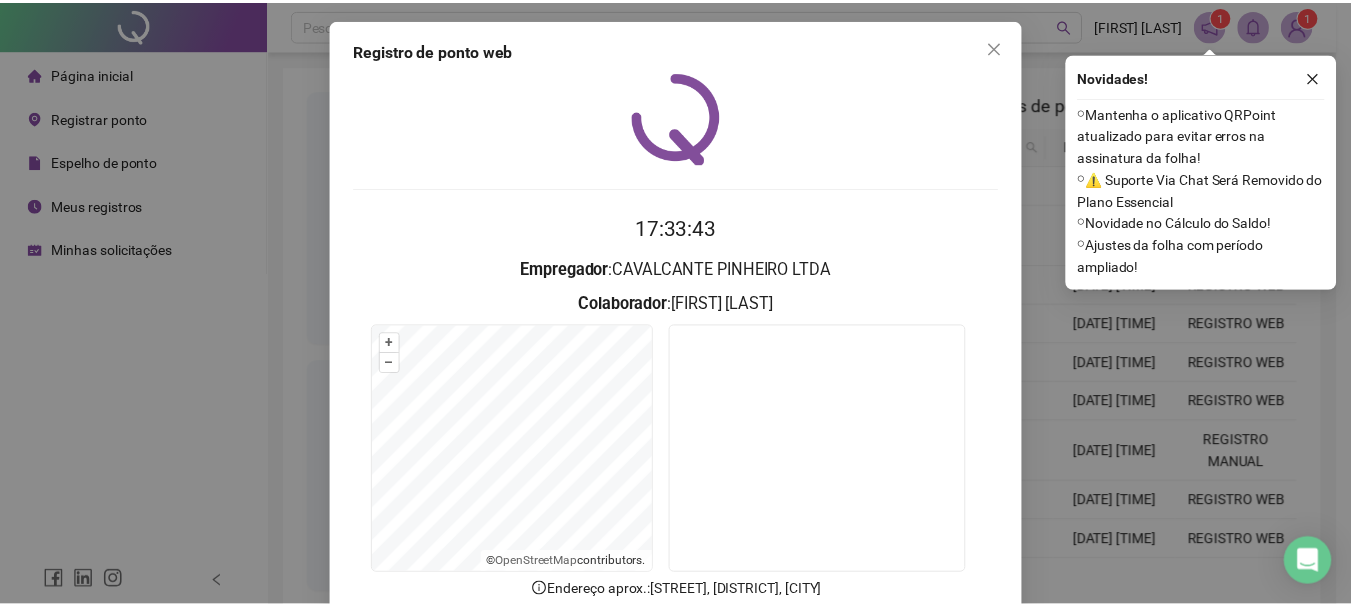scroll, scrollTop: 0, scrollLeft: 0, axis: both 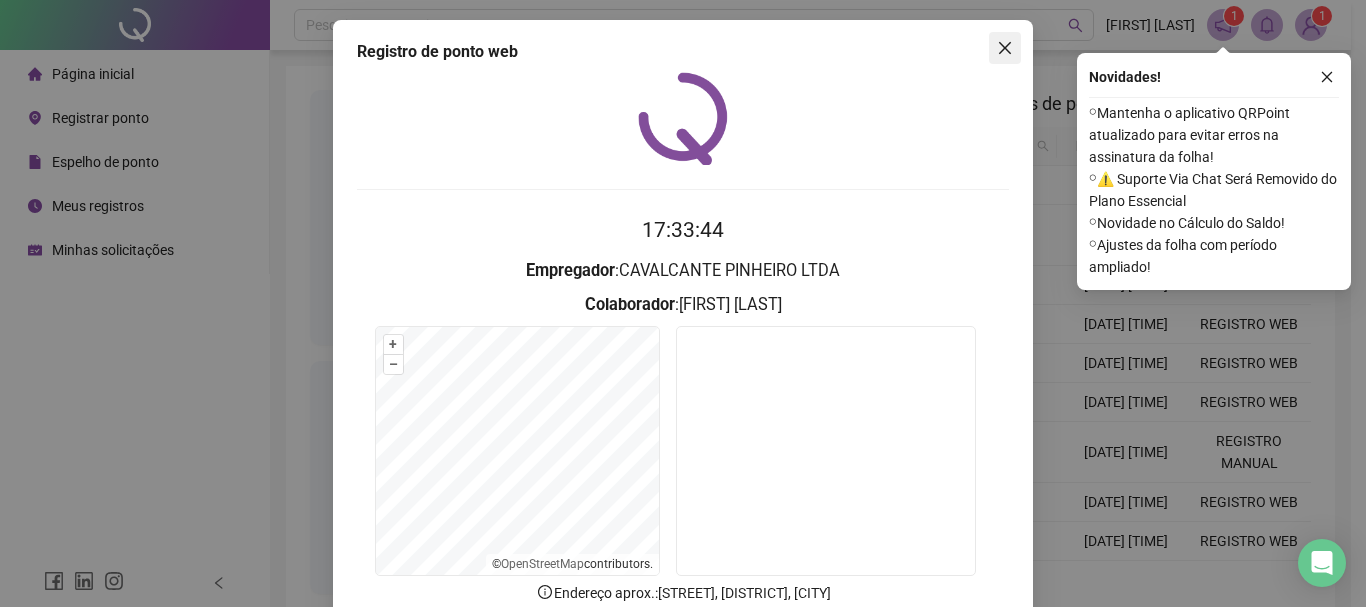 click 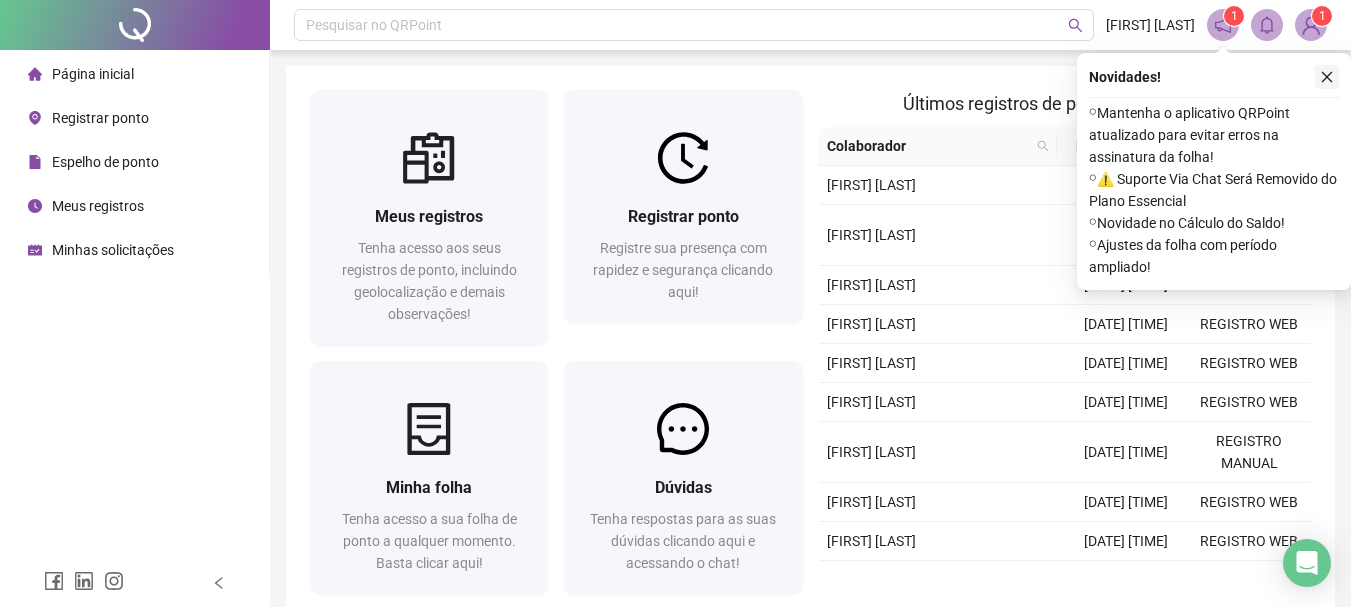 click at bounding box center (1327, 77) 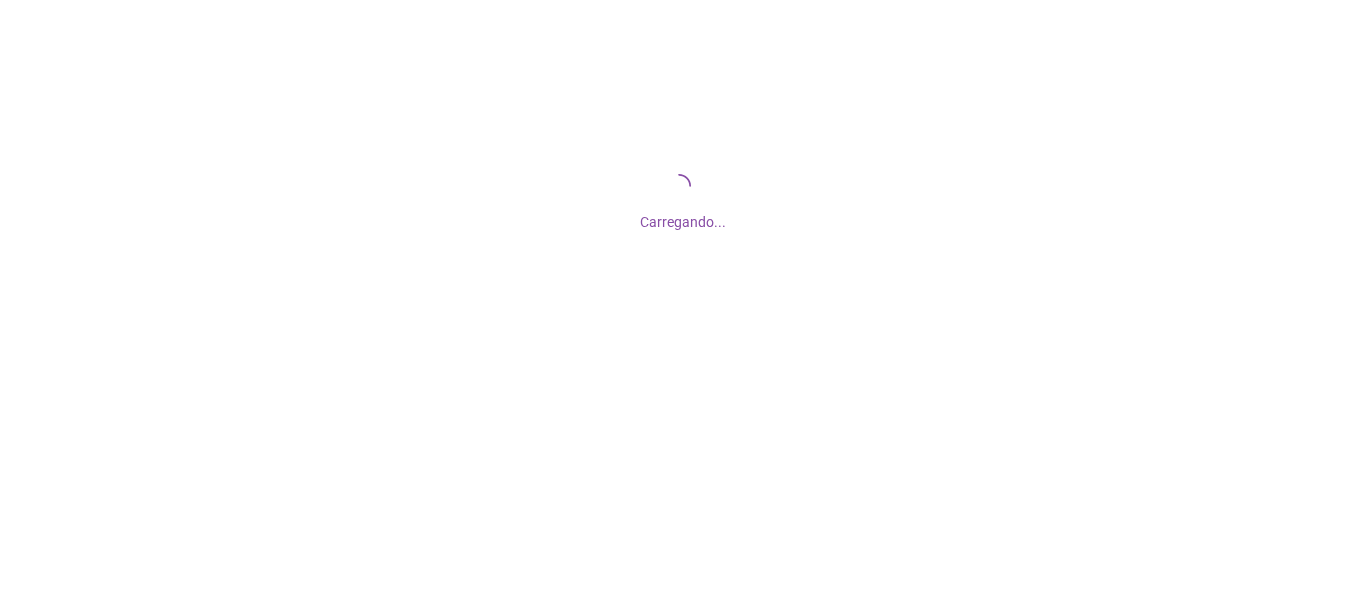 scroll, scrollTop: 0, scrollLeft: 0, axis: both 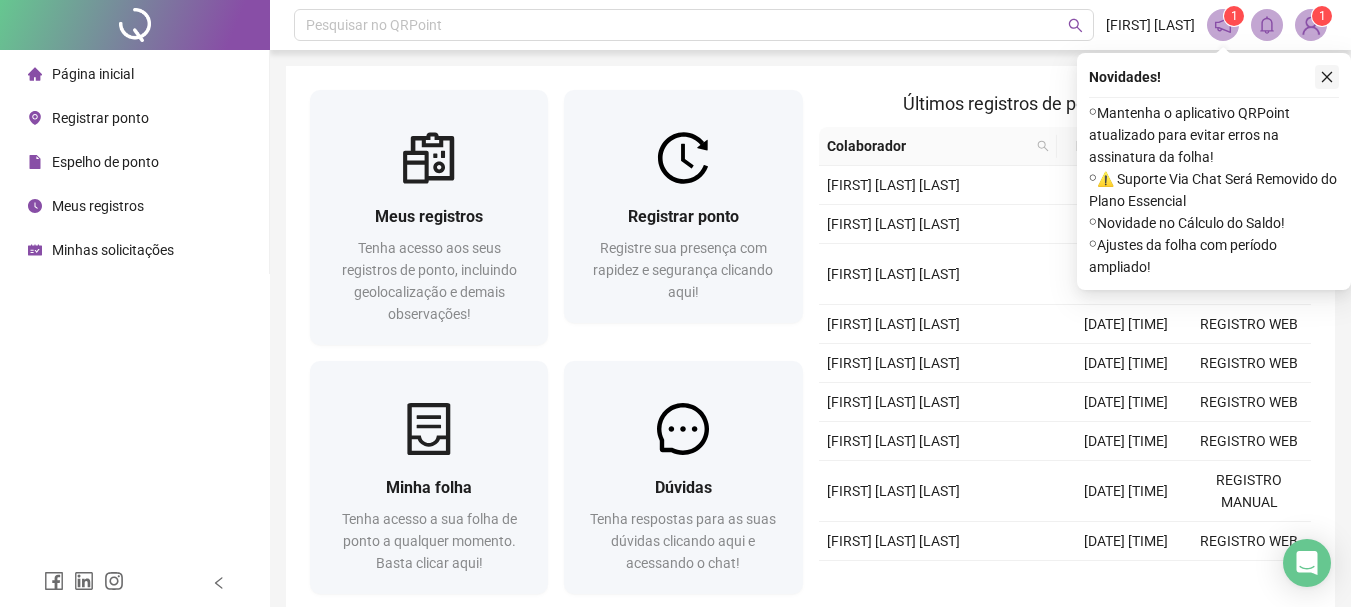 click at bounding box center [1327, 77] 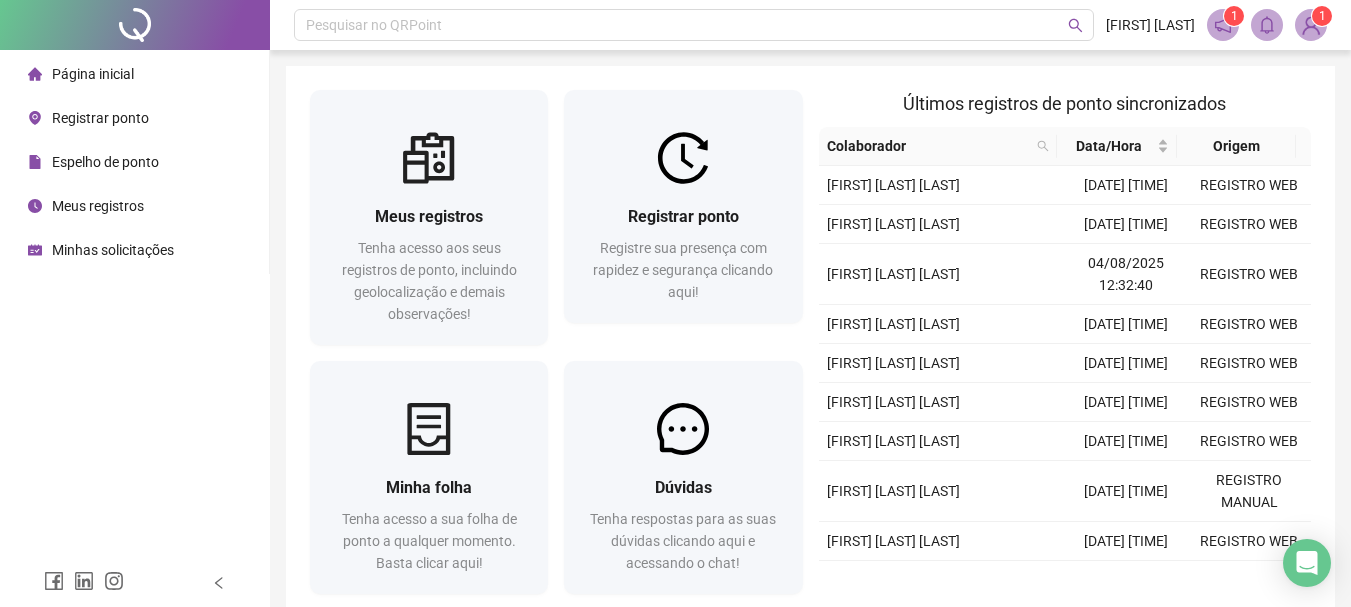 click on "1" at bounding box center [1322, 16] 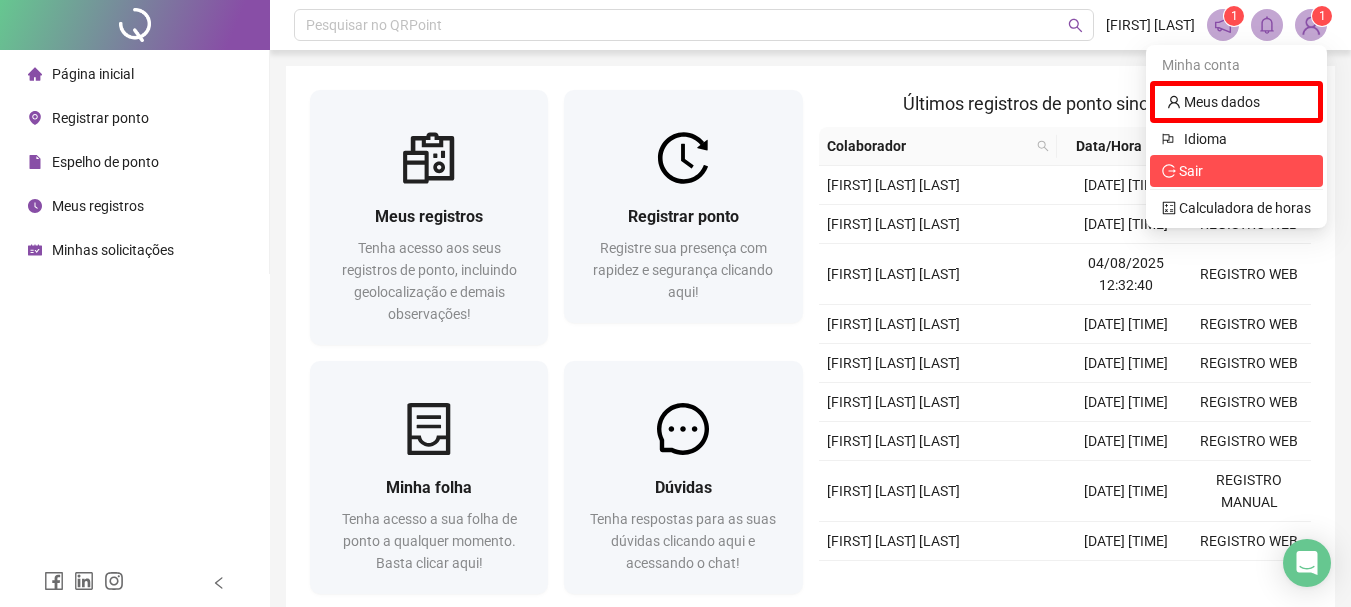 click on "Sair" at bounding box center [1191, 171] 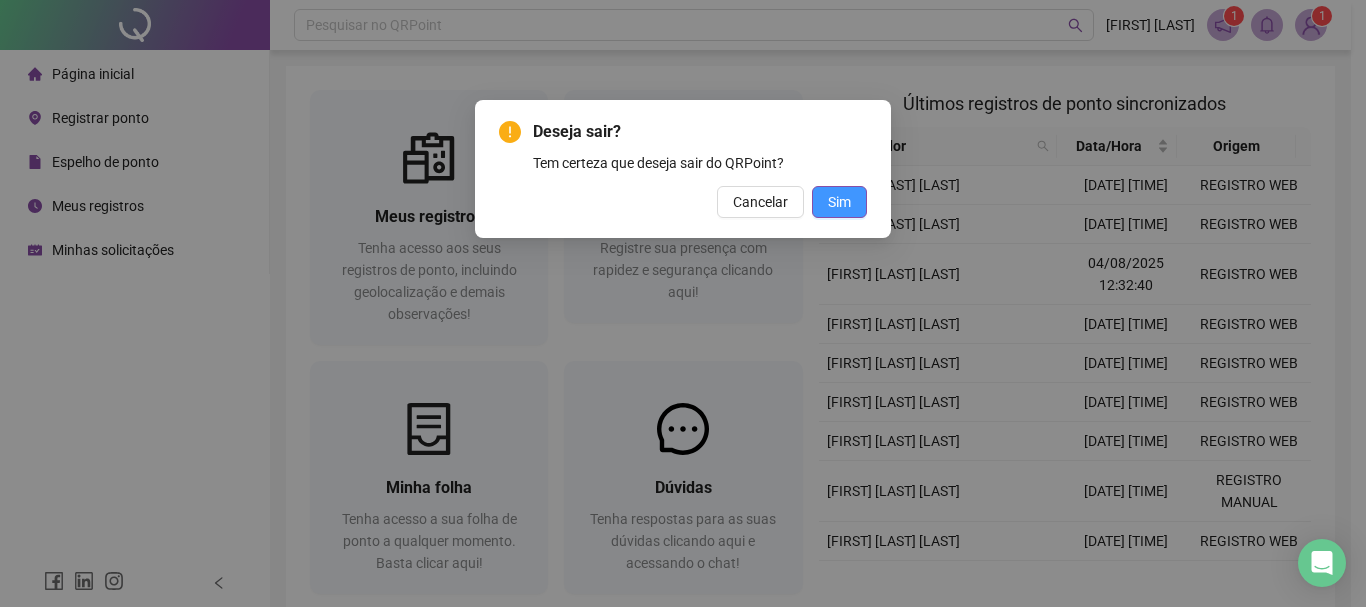 click on "Sim" at bounding box center (839, 202) 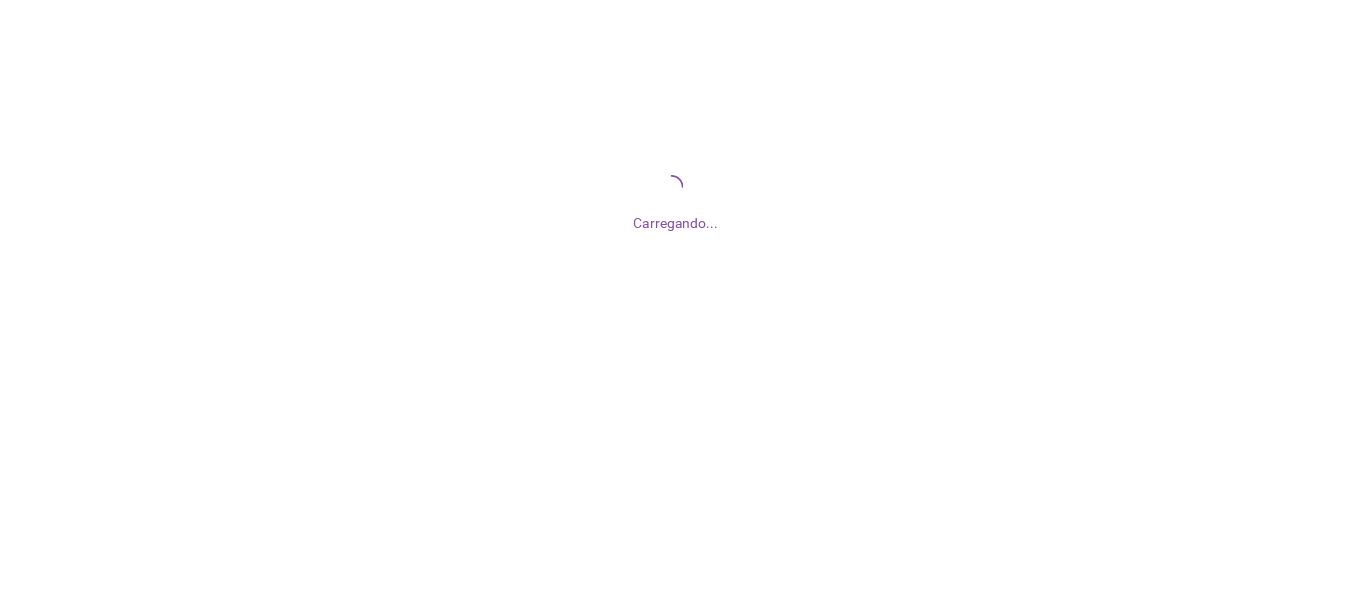 scroll, scrollTop: 0, scrollLeft: 0, axis: both 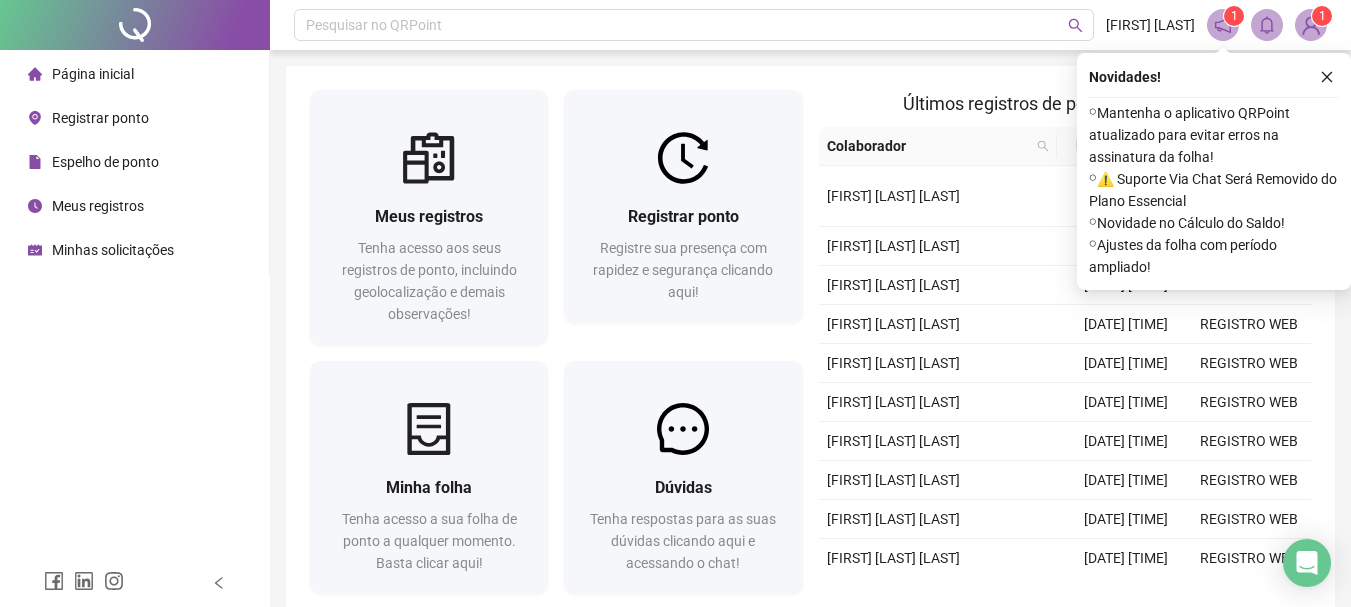 click at bounding box center [1327, 77] 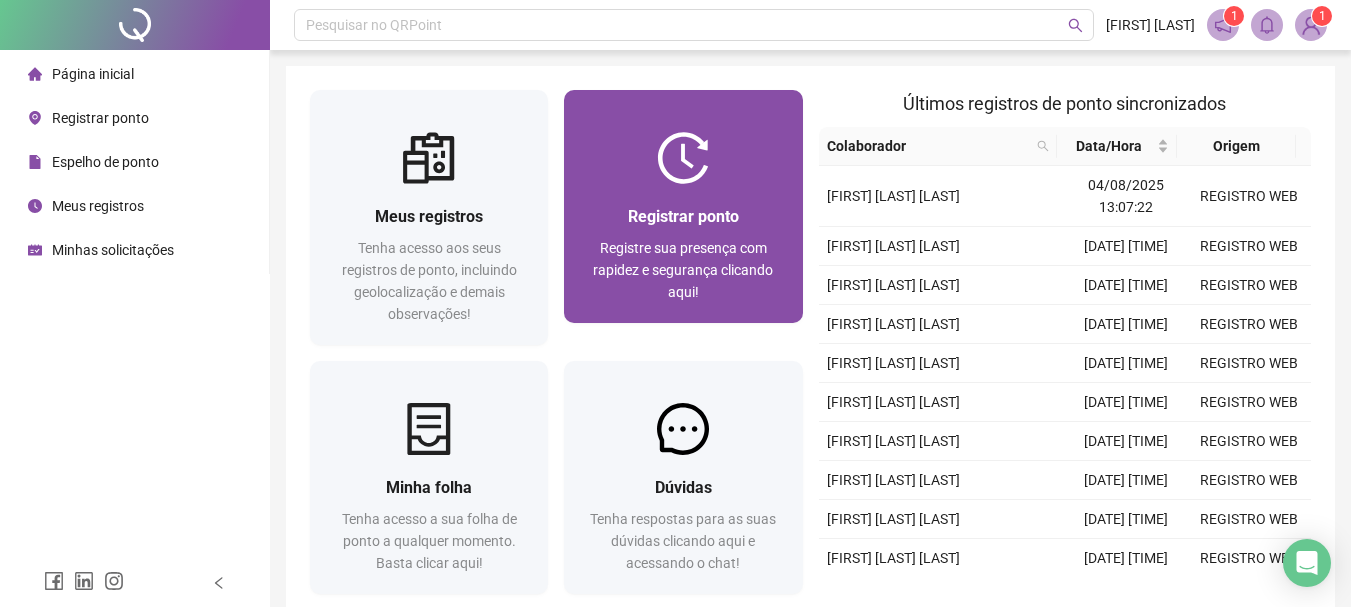 click on "Registrar ponto" at bounding box center (683, 216) 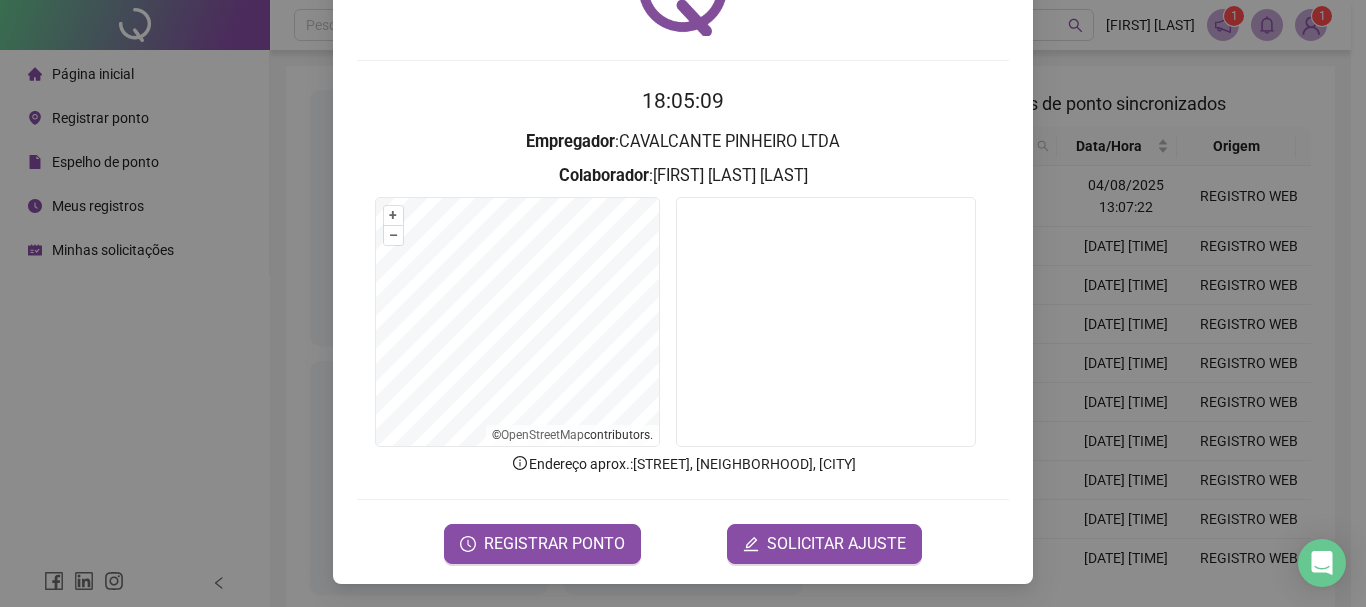 scroll, scrollTop: 130, scrollLeft: 0, axis: vertical 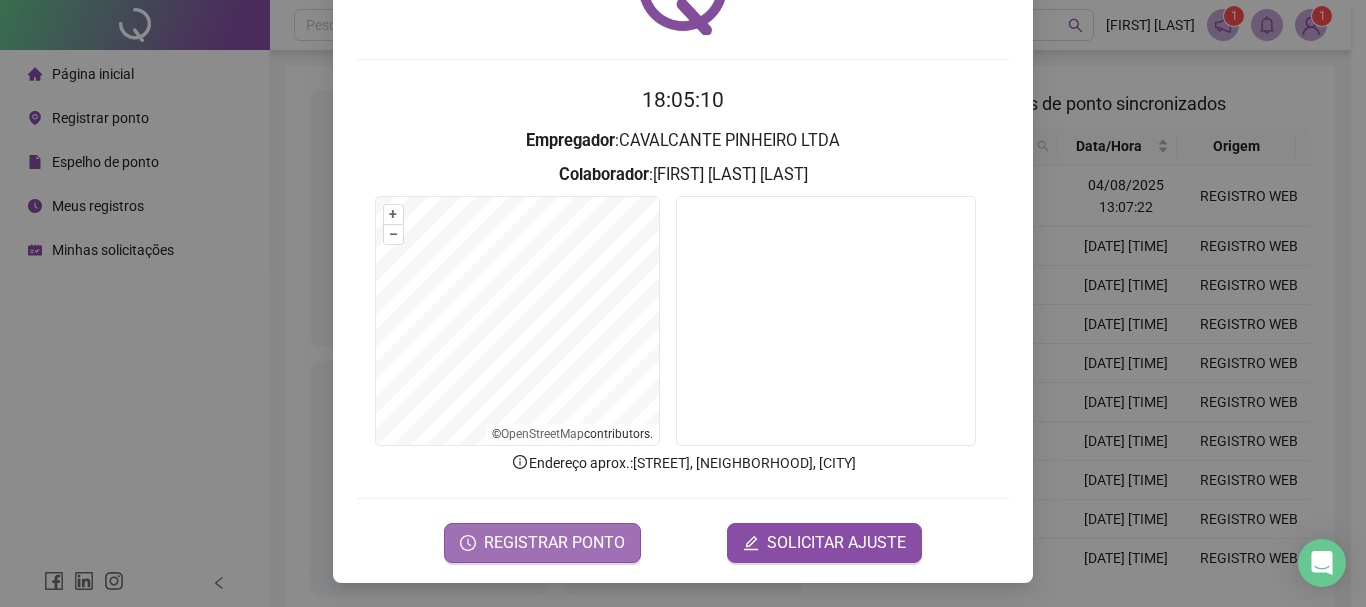 click on "REGISTRAR PONTO" at bounding box center [554, 543] 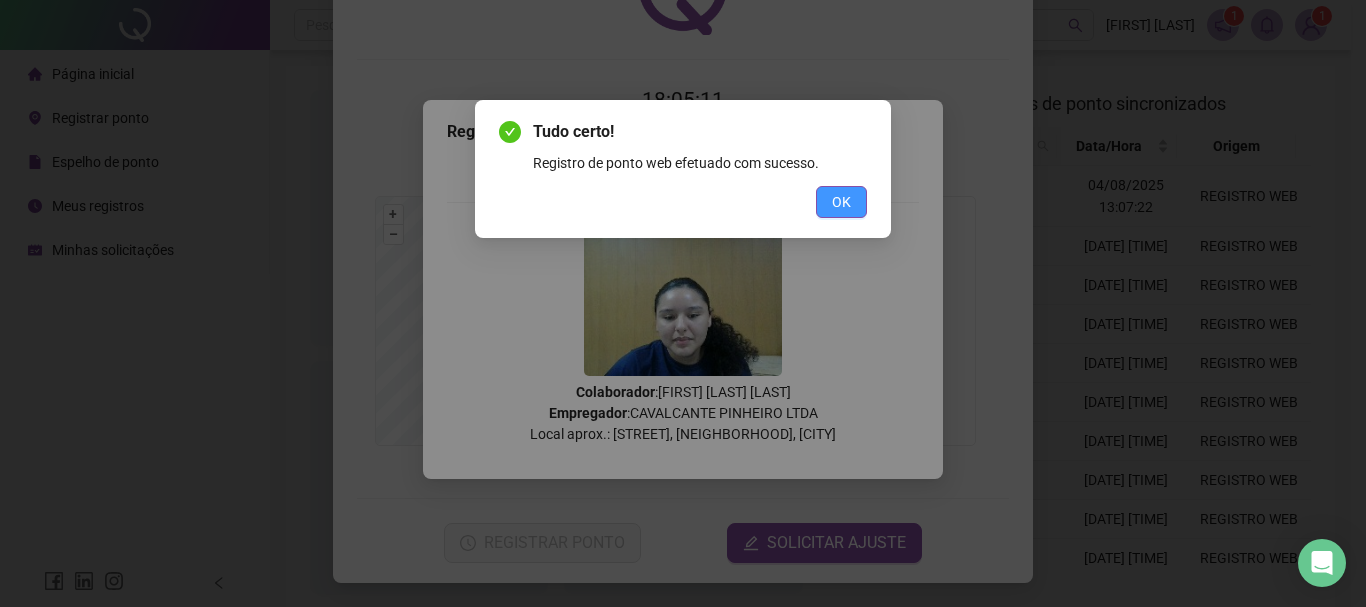 click on "OK" at bounding box center [841, 202] 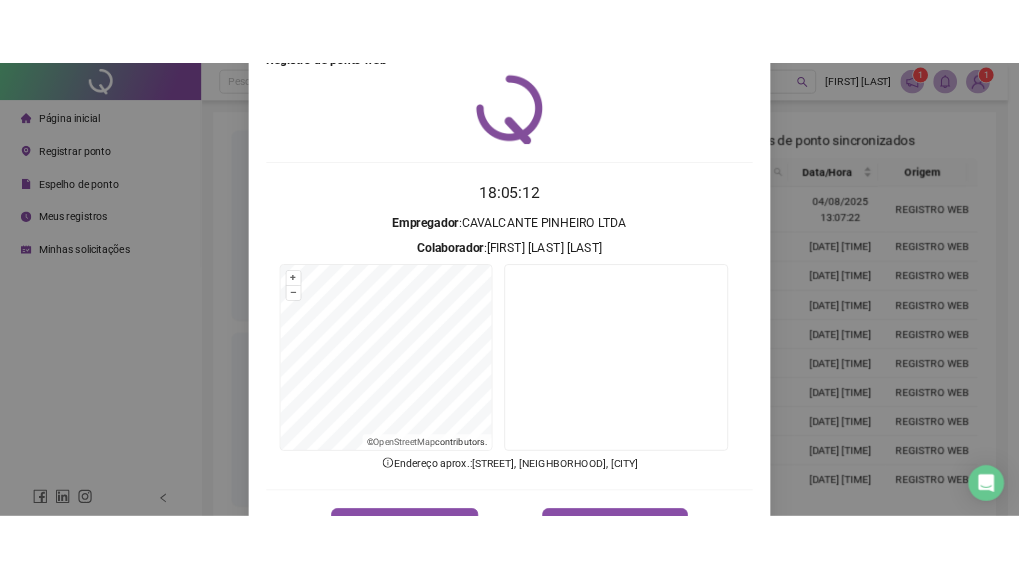 scroll, scrollTop: 0, scrollLeft: 0, axis: both 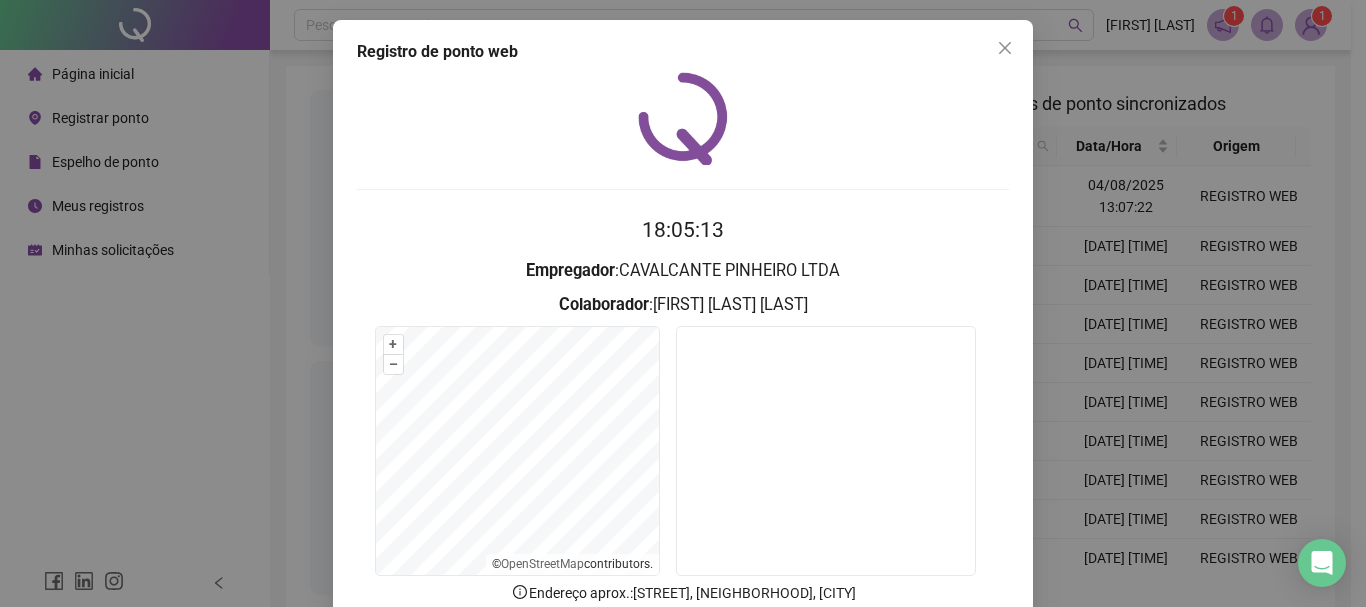 click on "Registro de ponto web" at bounding box center [683, 52] 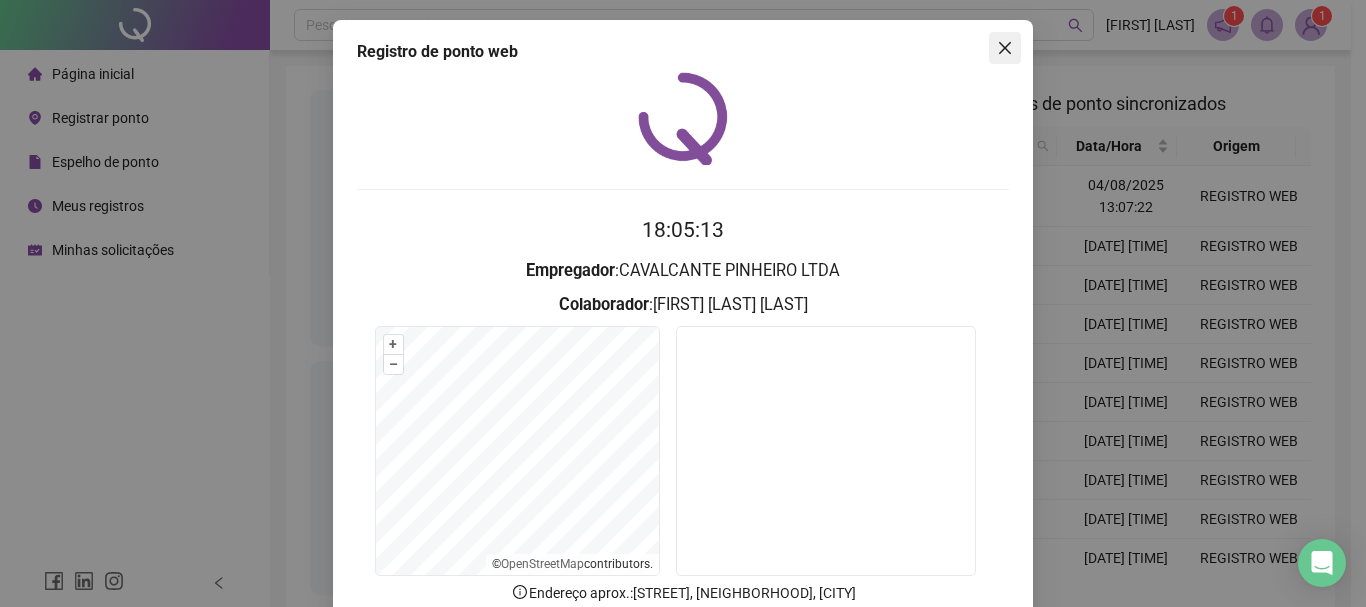 click at bounding box center (1005, 48) 